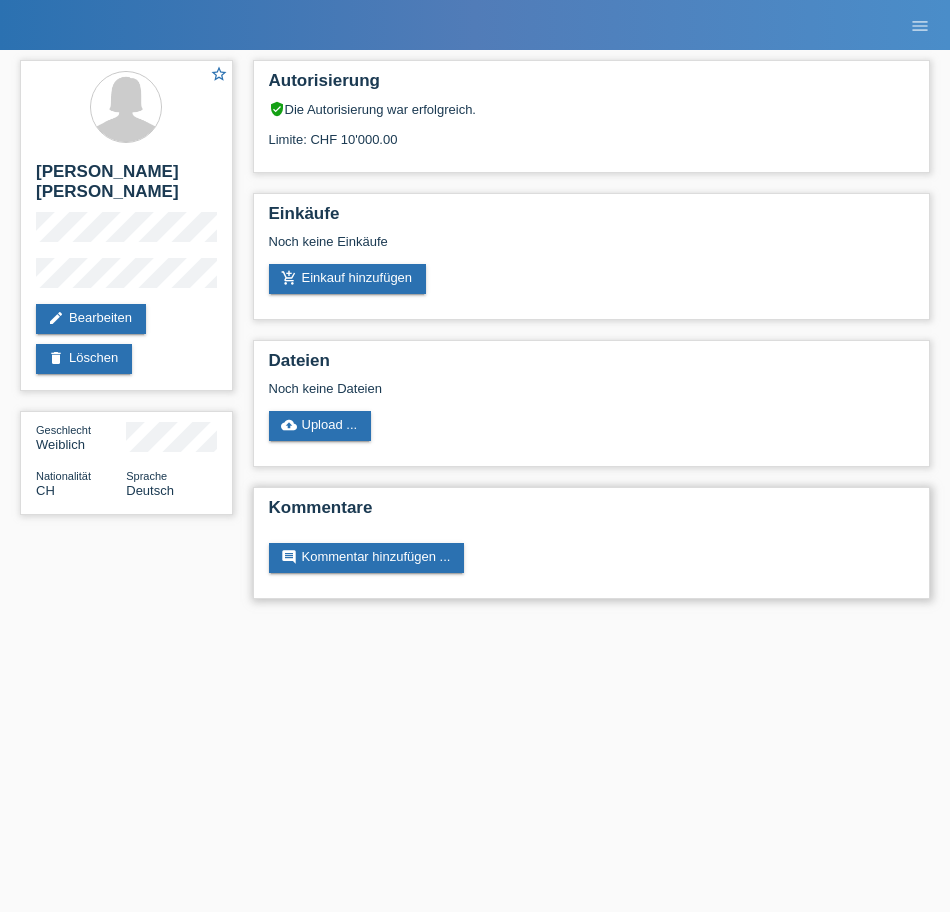 scroll, scrollTop: 0, scrollLeft: 0, axis: both 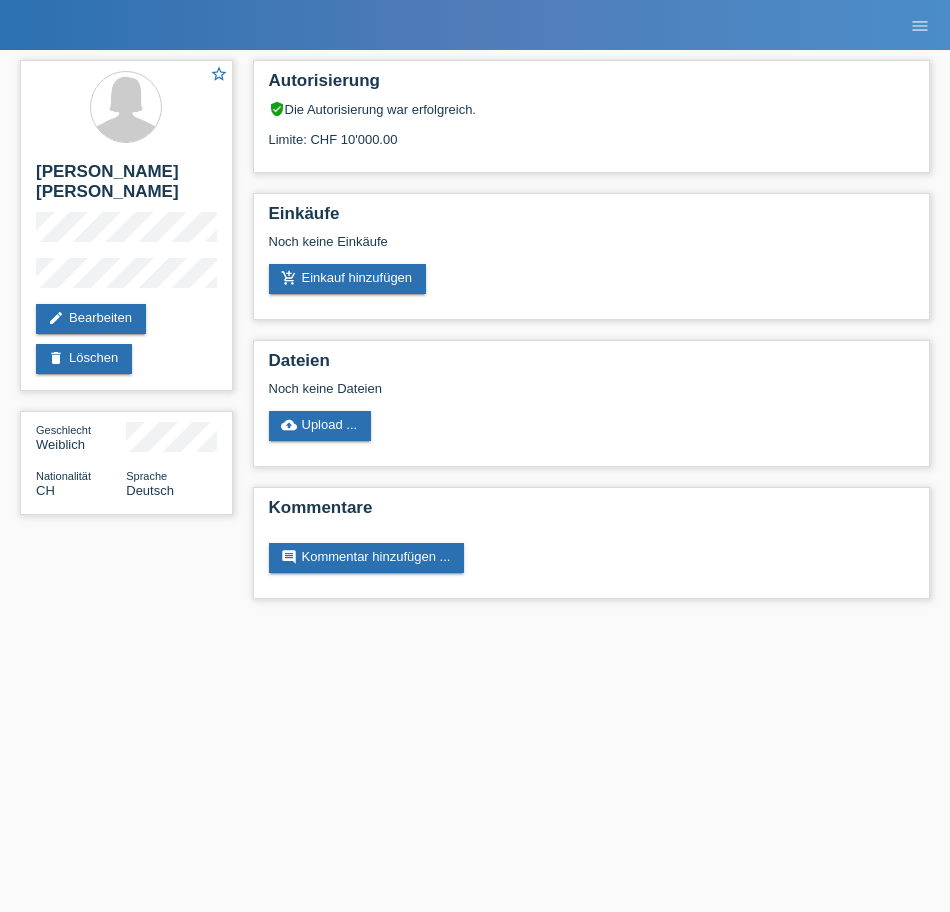 click on "Kund*innen
Einkäufe
E-Mail Support
[PERSON_NAME] [PERSON_NAME]
close
menu" at bounding box center (475, 309) 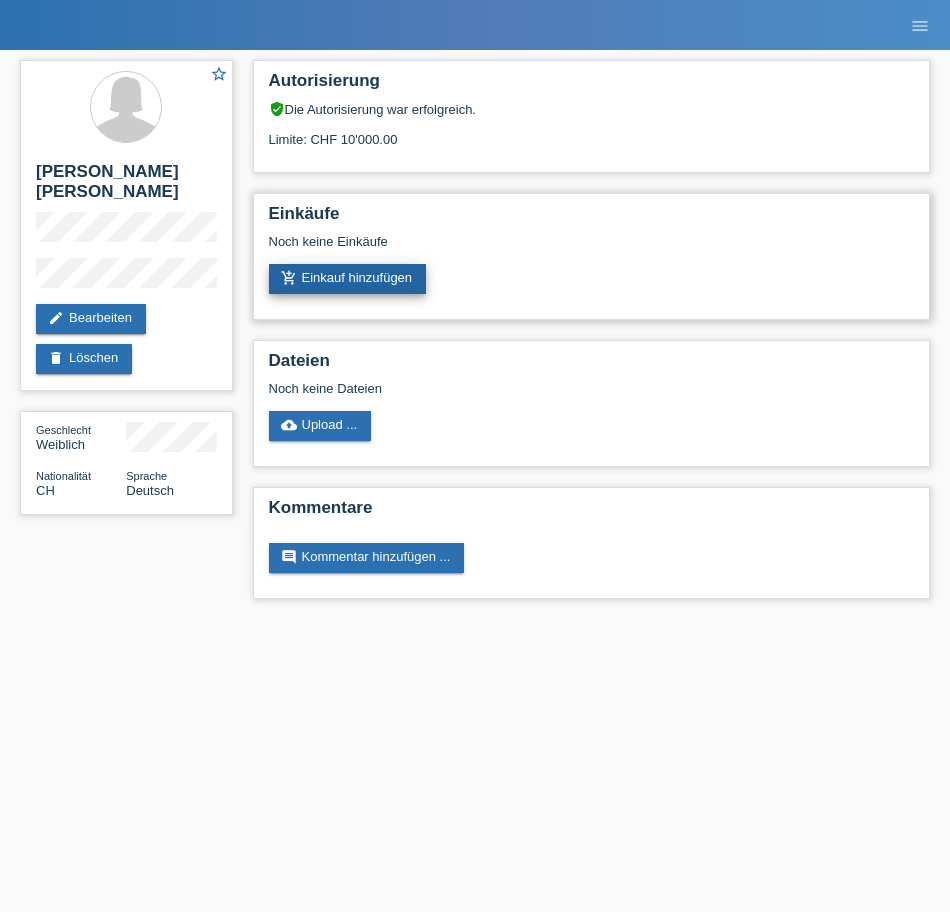 click on "add_shopping_cart  Einkauf hinzufügen" at bounding box center (348, 279) 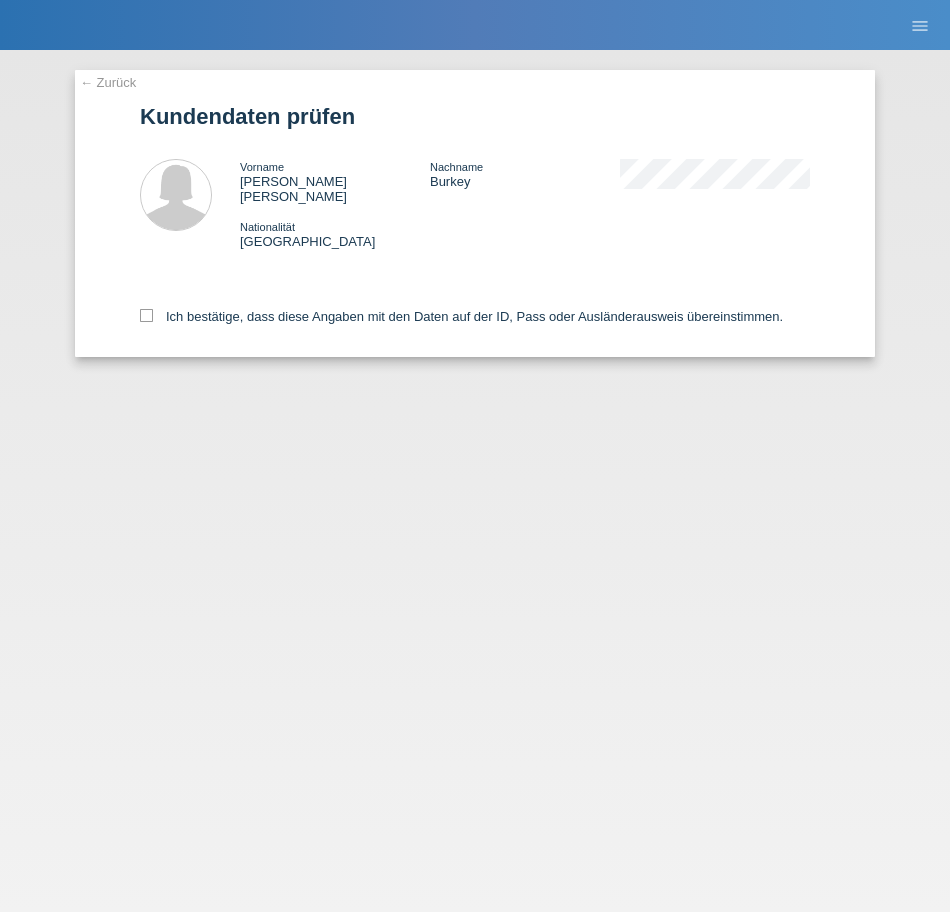 scroll, scrollTop: 0, scrollLeft: 0, axis: both 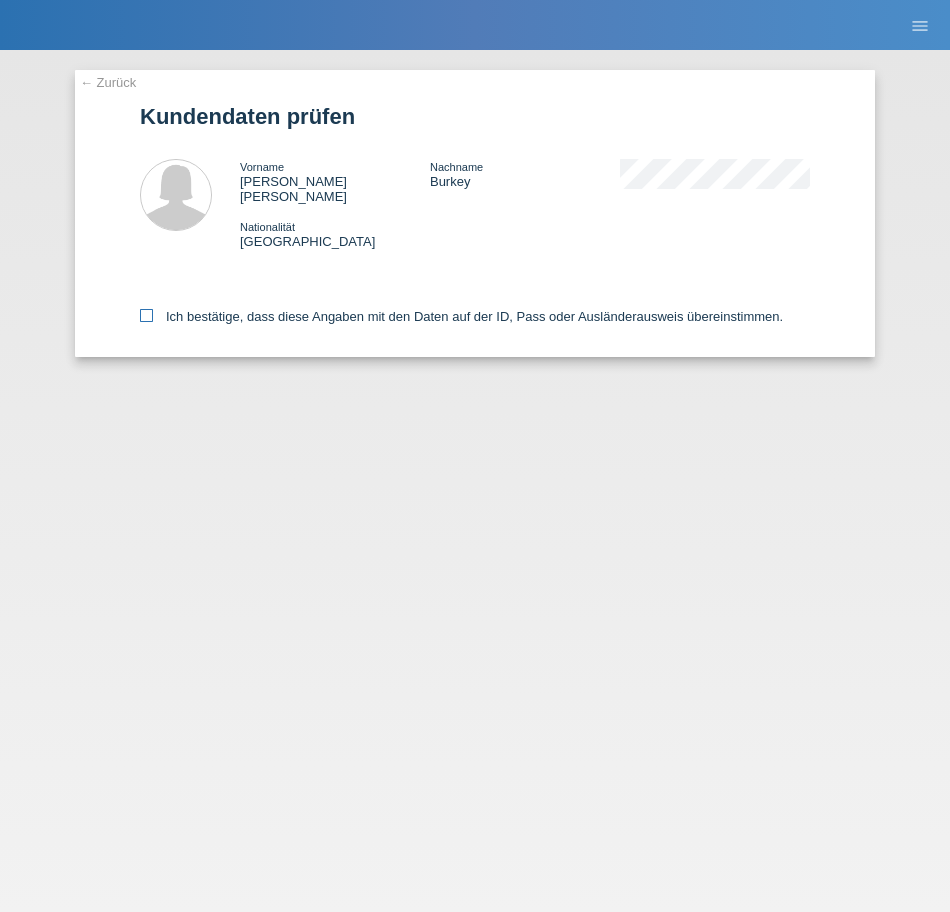 click at bounding box center [146, 315] 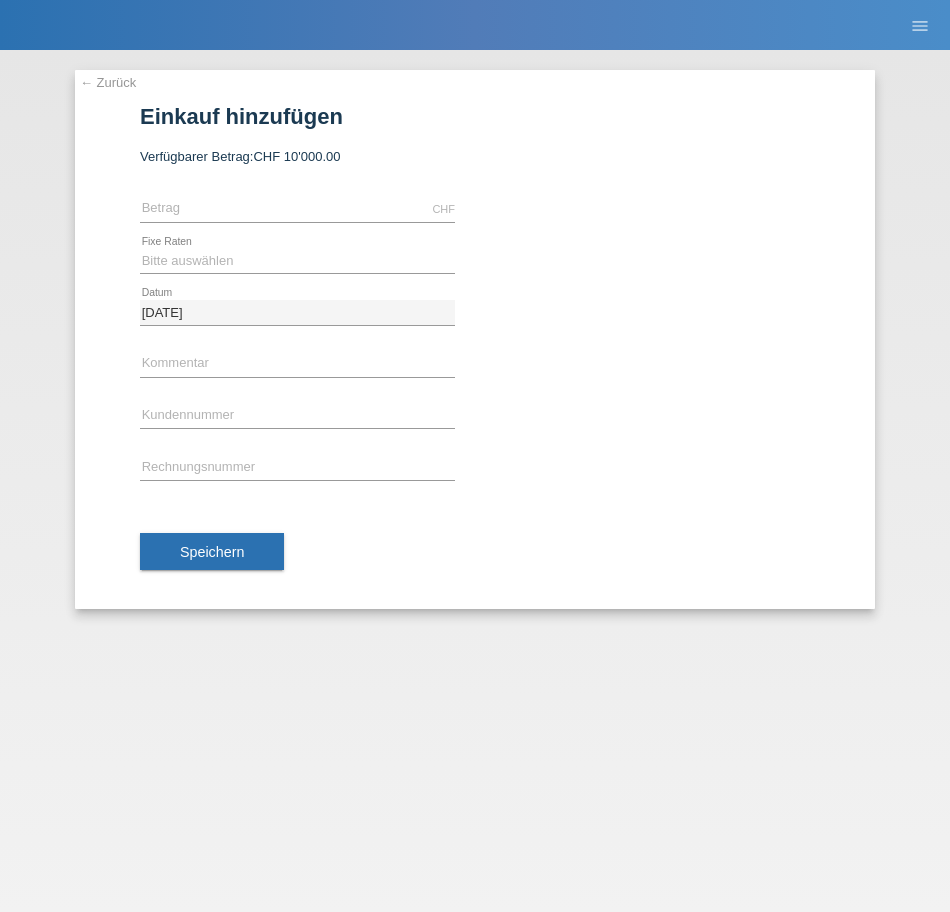 scroll, scrollTop: 0, scrollLeft: 0, axis: both 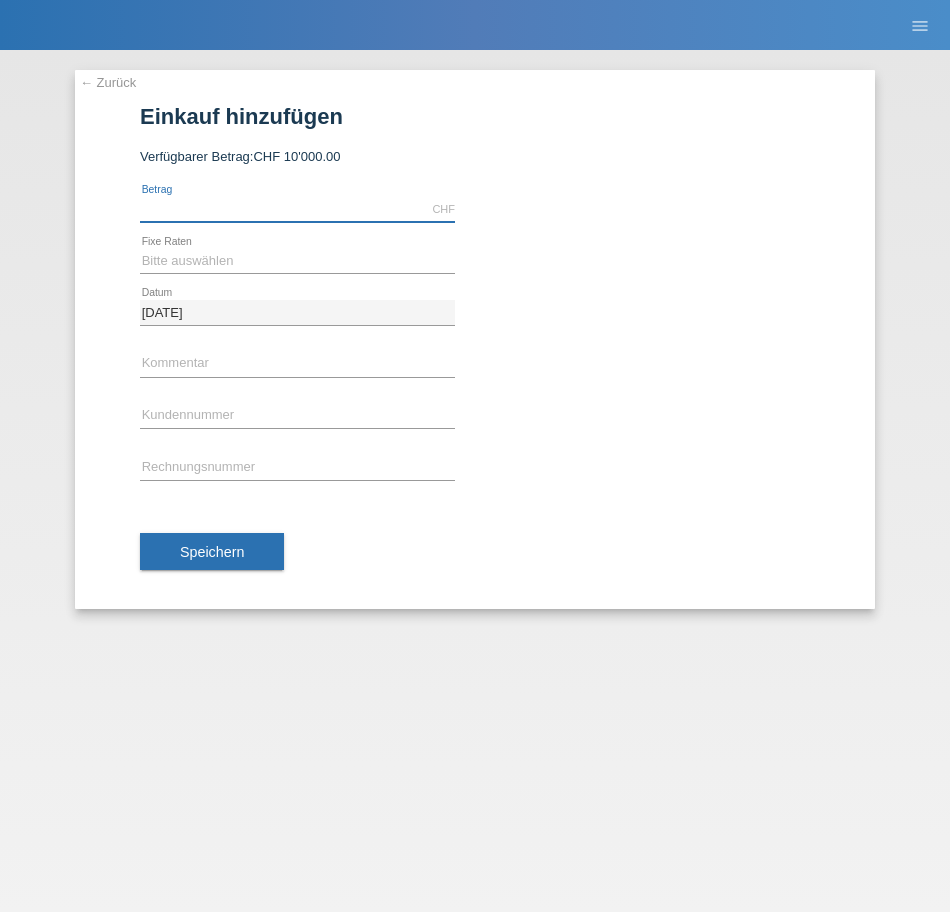 click at bounding box center (297, 209) 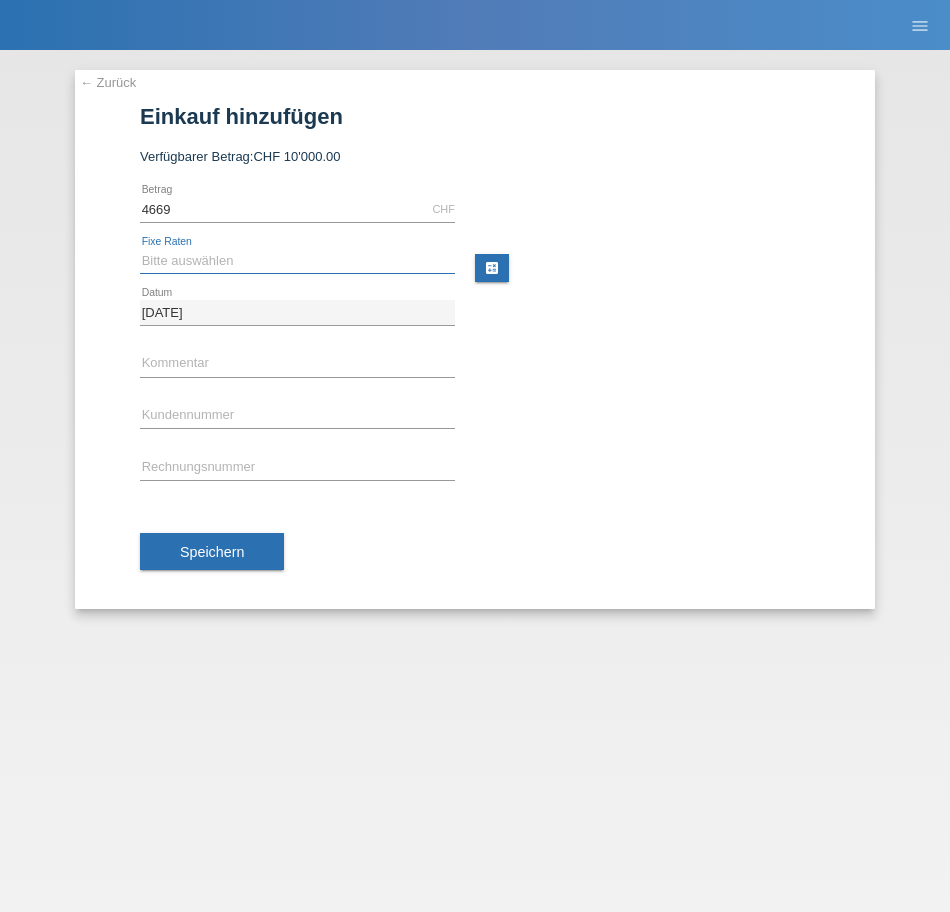 type on "4669.00" 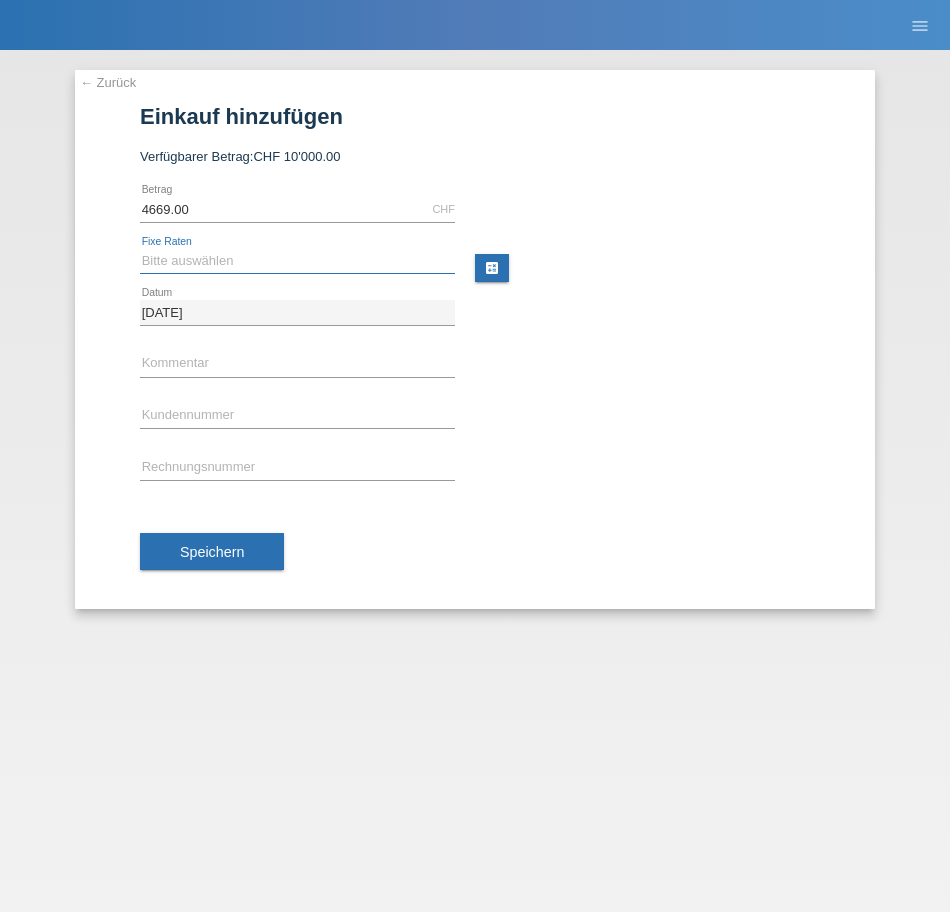 click on "Bitte auswählen
12 Raten
24 Raten" at bounding box center (297, 261) 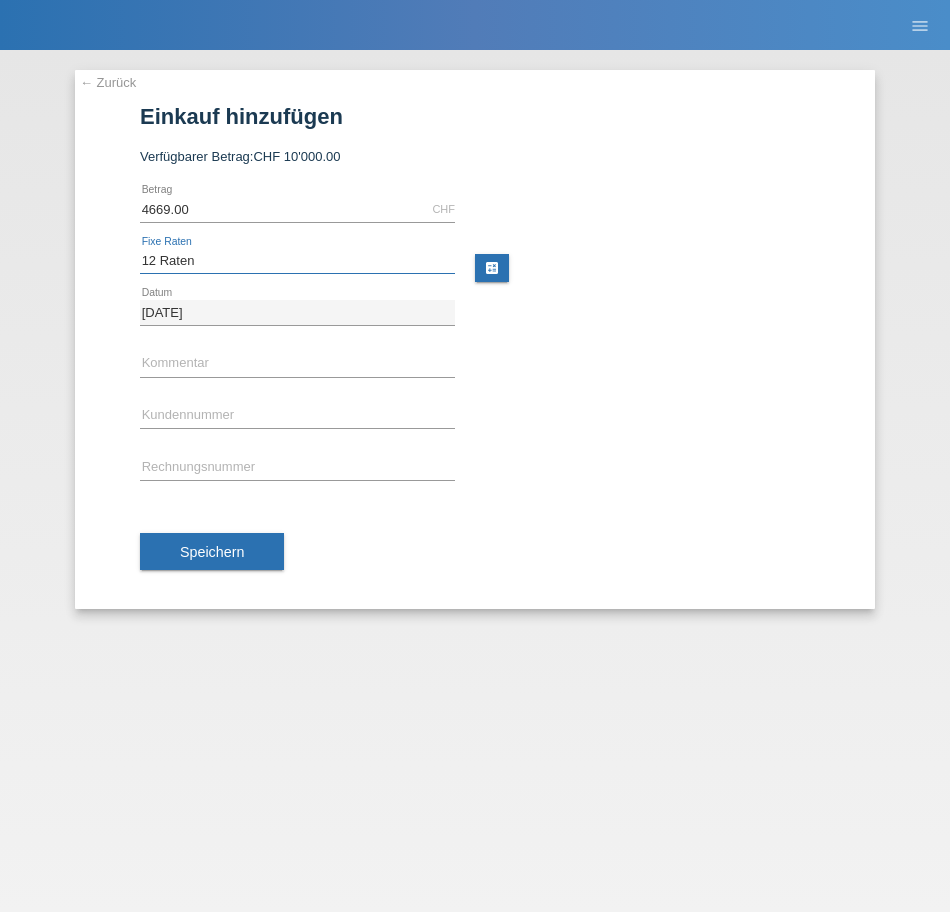 click on "Bitte auswählen
12 Raten
24 Raten" at bounding box center (297, 261) 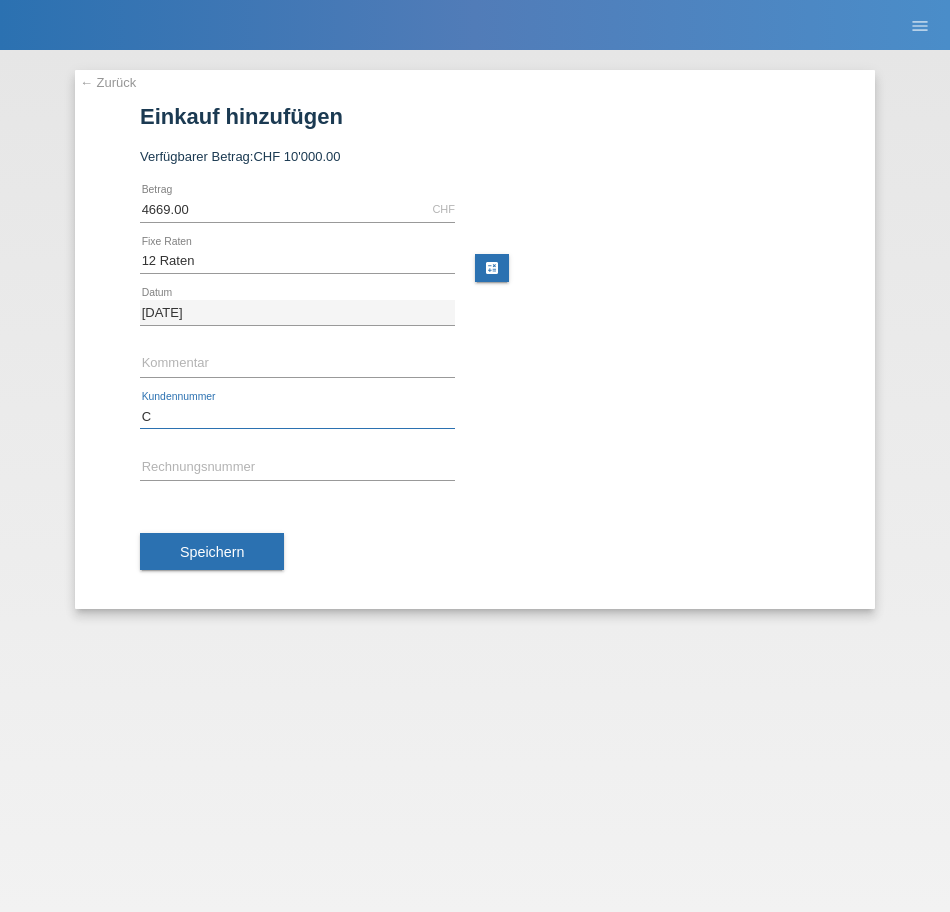 click on "C" at bounding box center [297, 416] 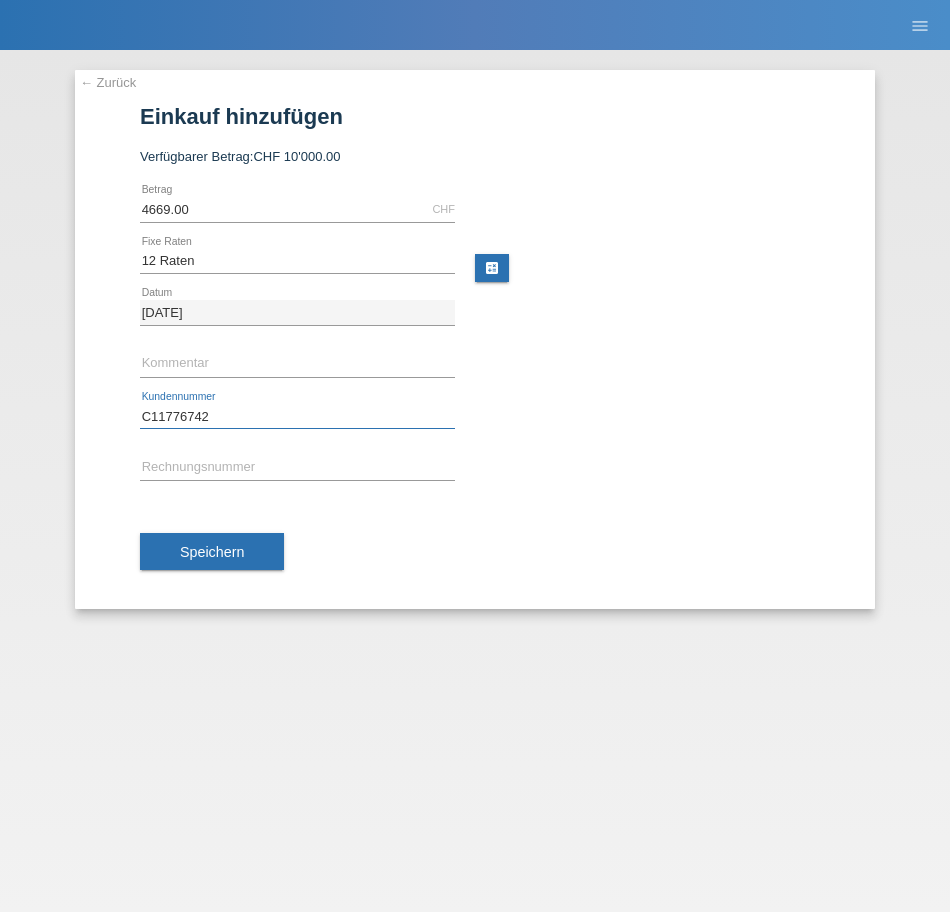 type on "C11776742" 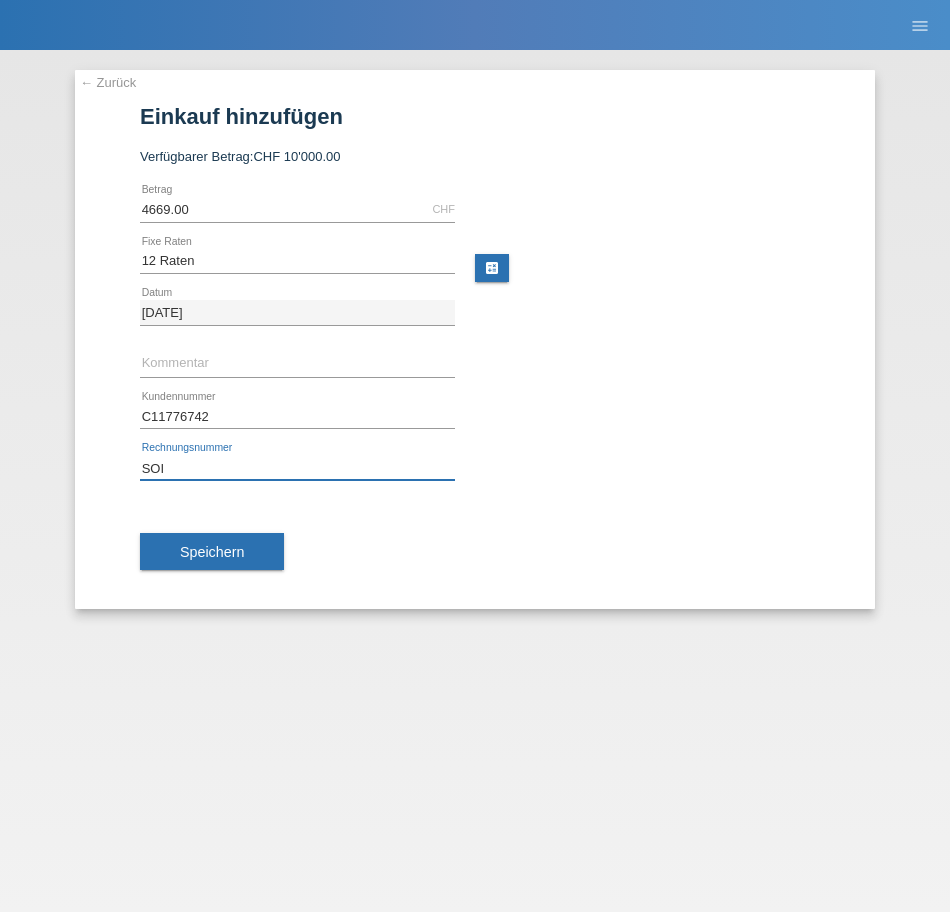 click on "SOI" at bounding box center [297, 467] 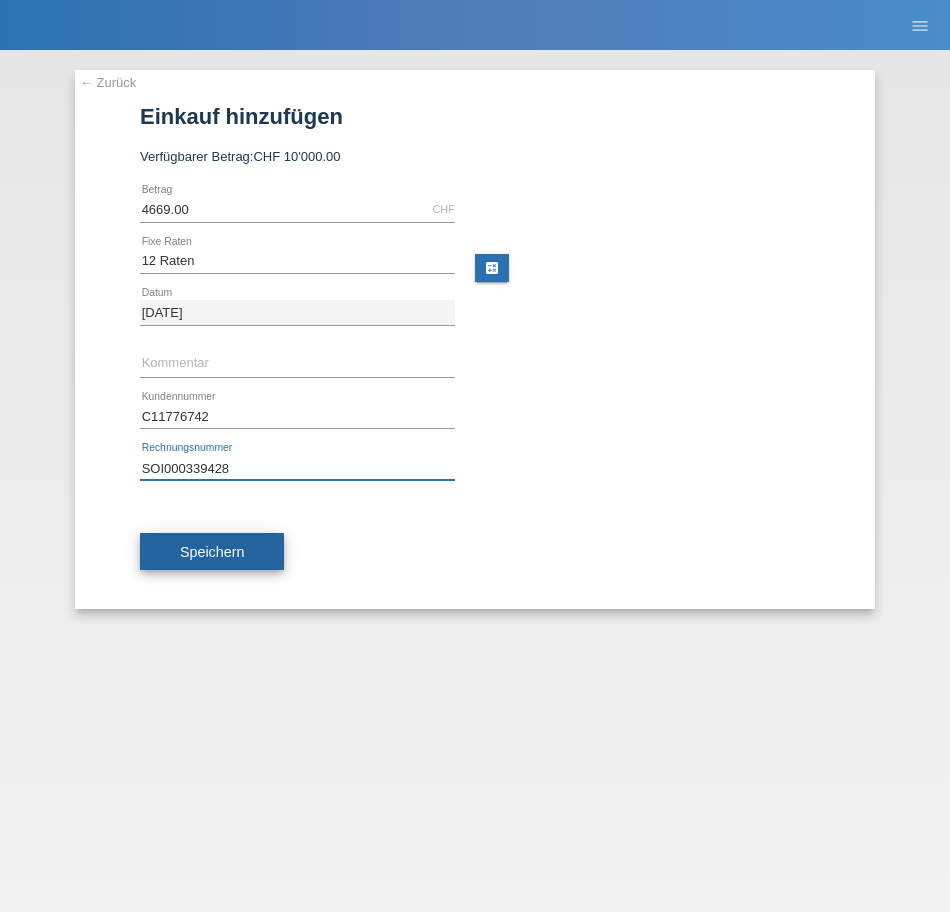 type on "SOI000339428" 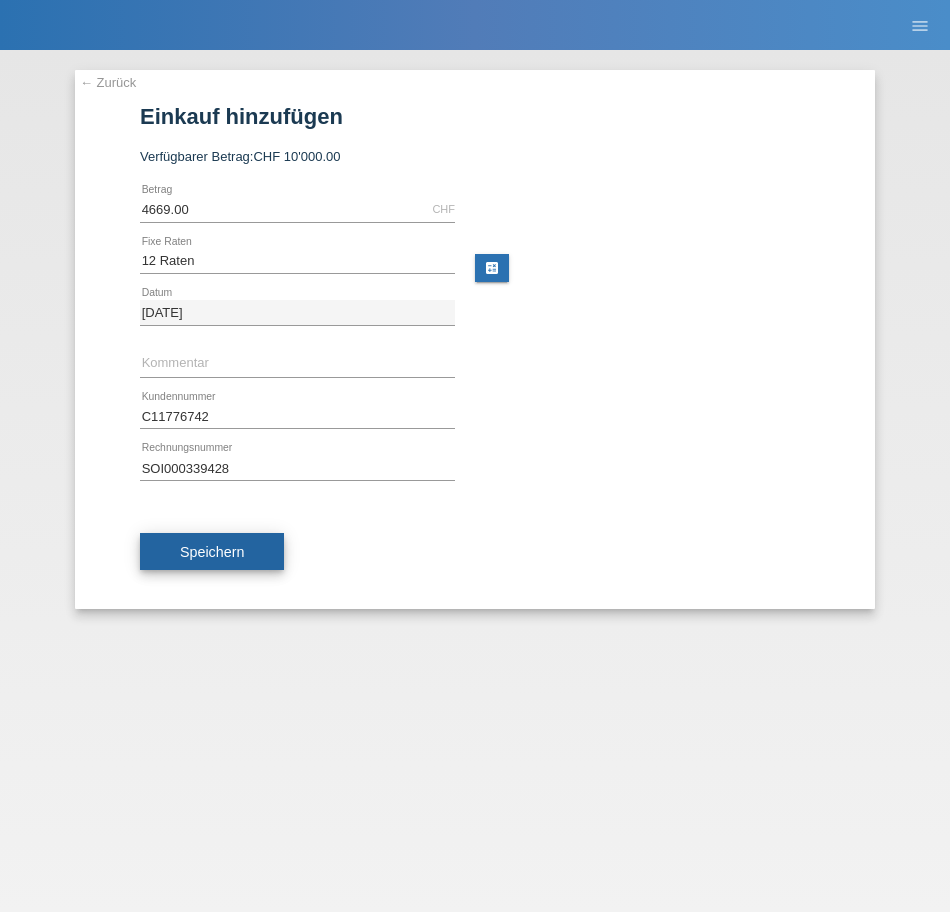 click on "Speichern" at bounding box center (212, 552) 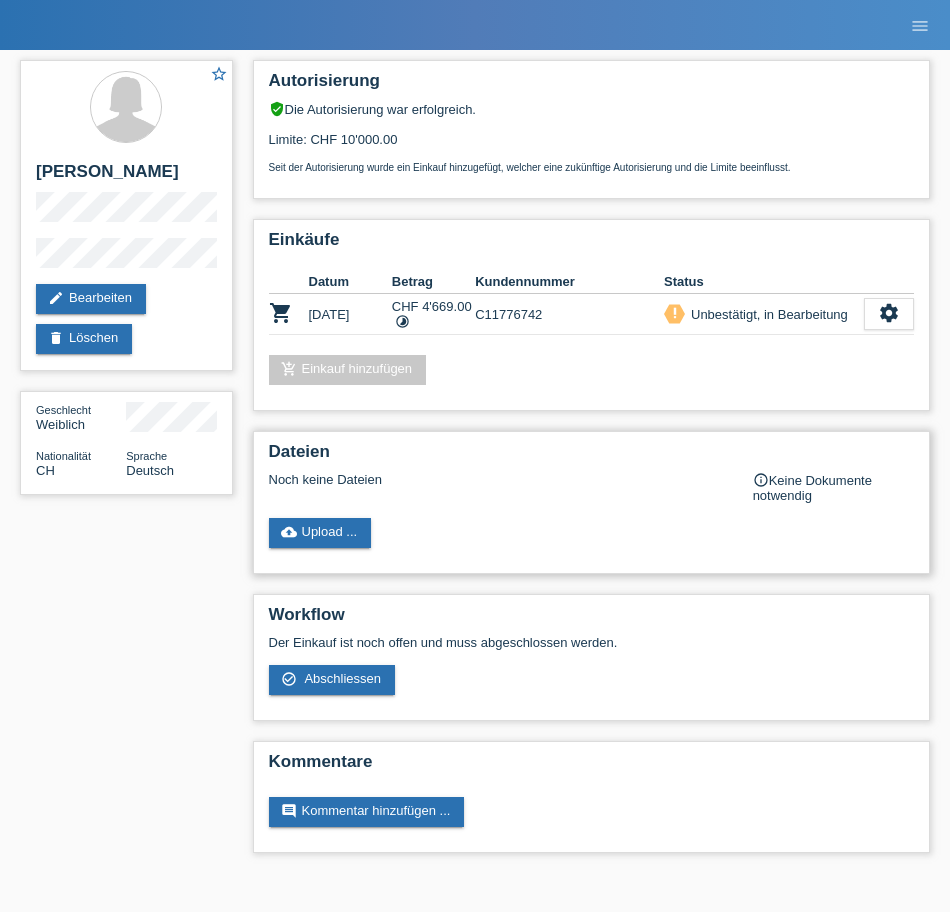 scroll, scrollTop: 0, scrollLeft: 0, axis: both 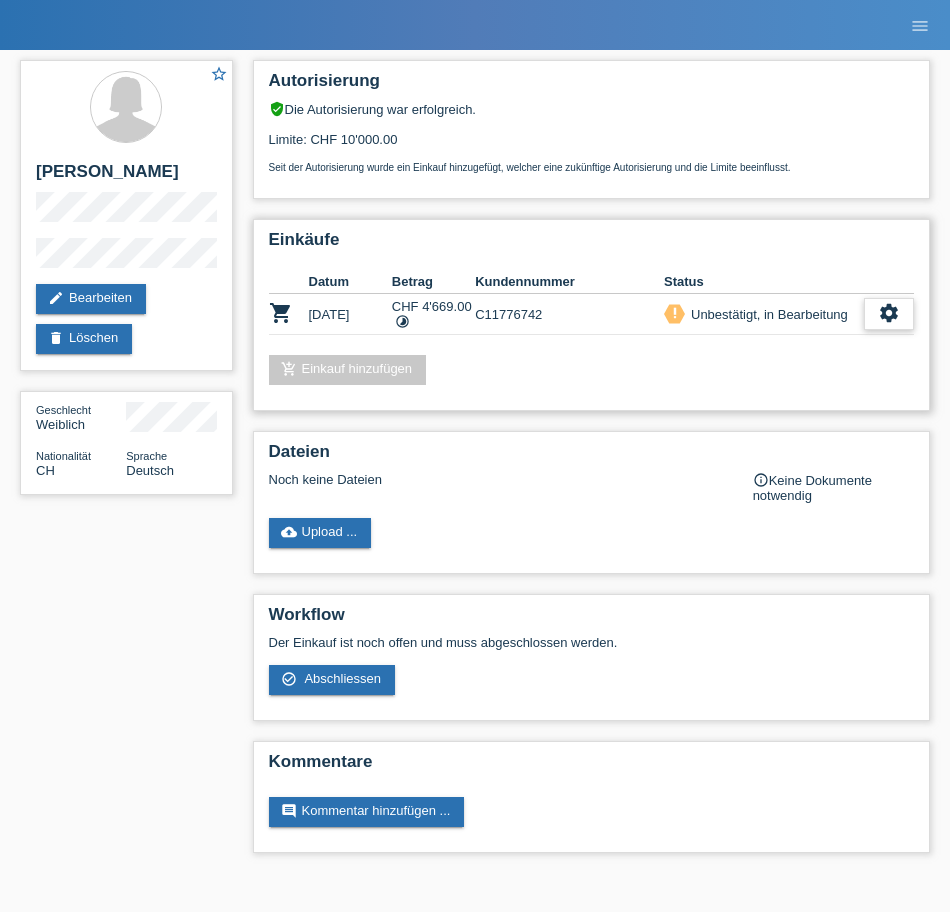 click on "settings" at bounding box center (889, 313) 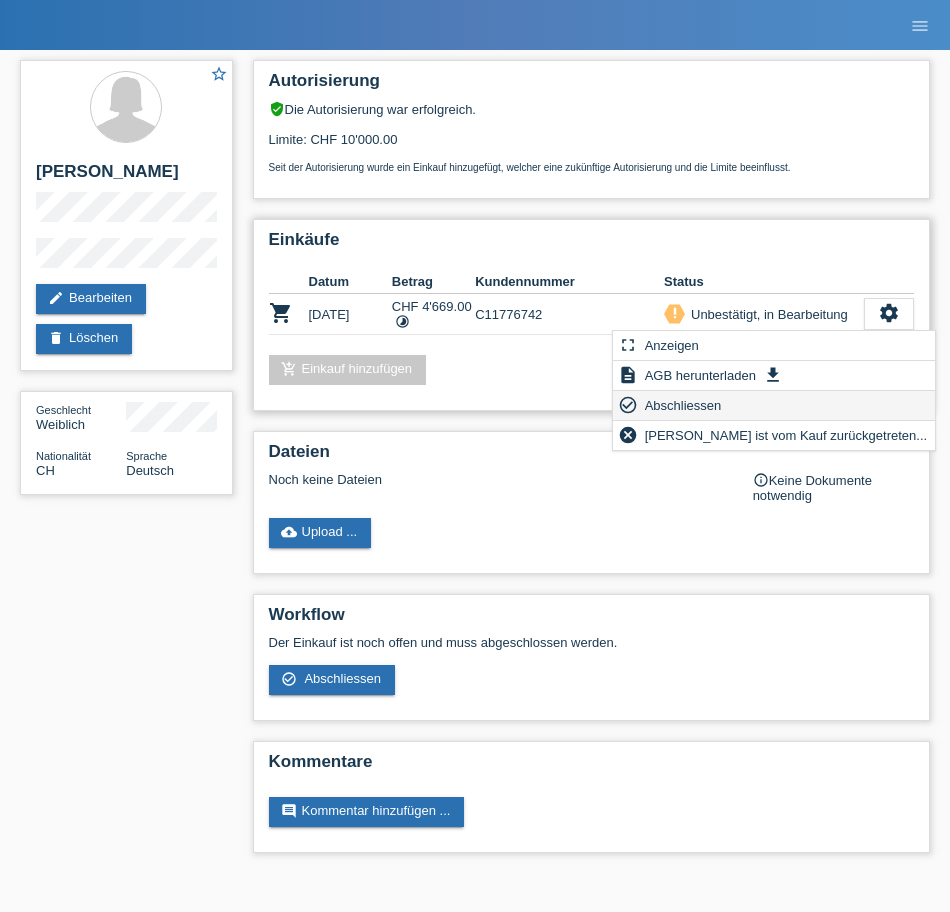 click on "Abschliessen" at bounding box center [683, 405] 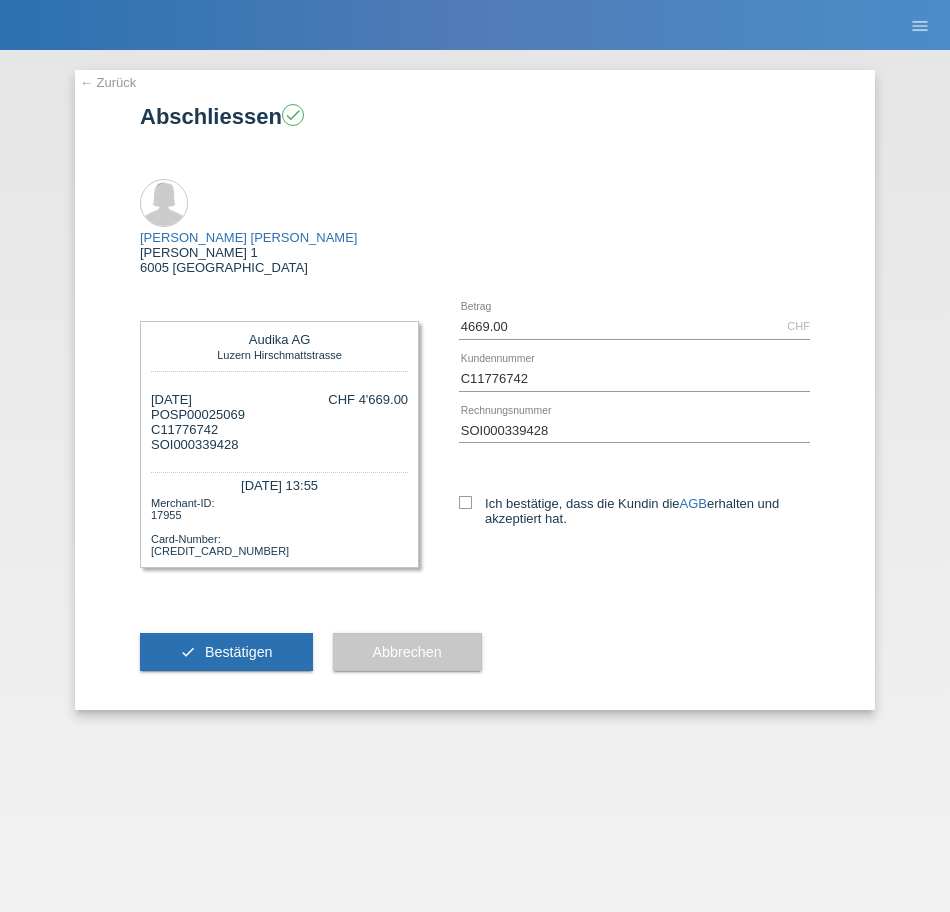 scroll, scrollTop: 0, scrollLeft: 0, axis: both 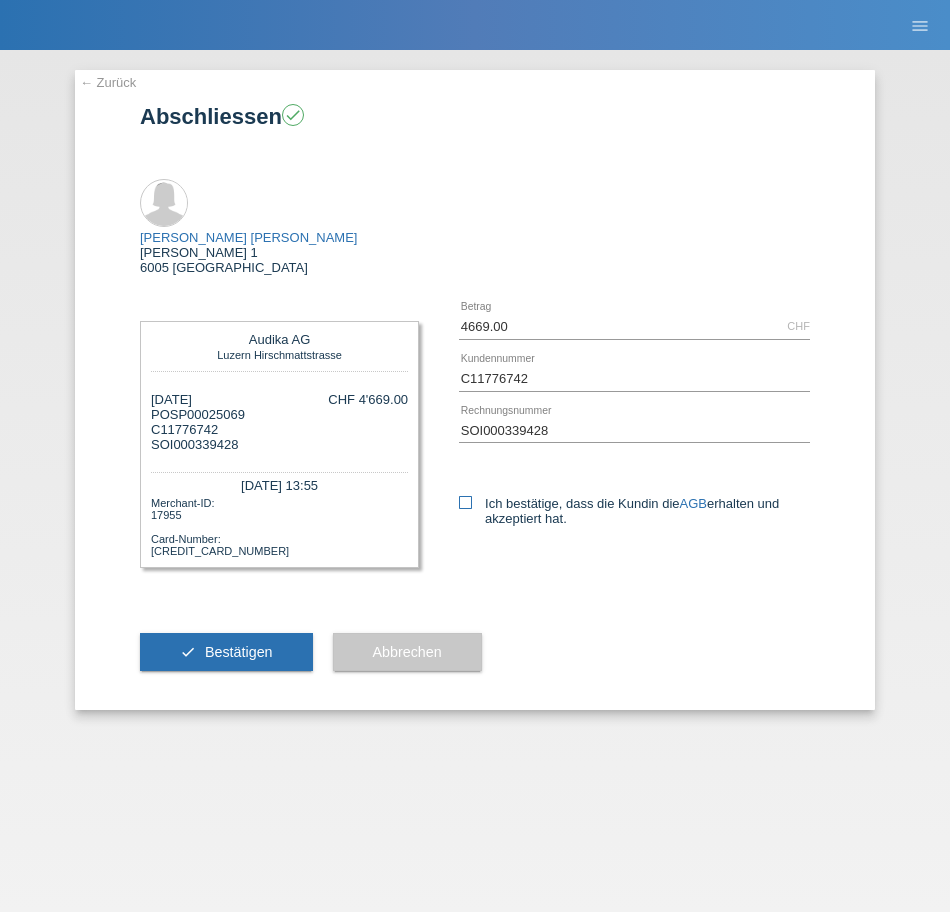 click at bounding box center [465, 502] 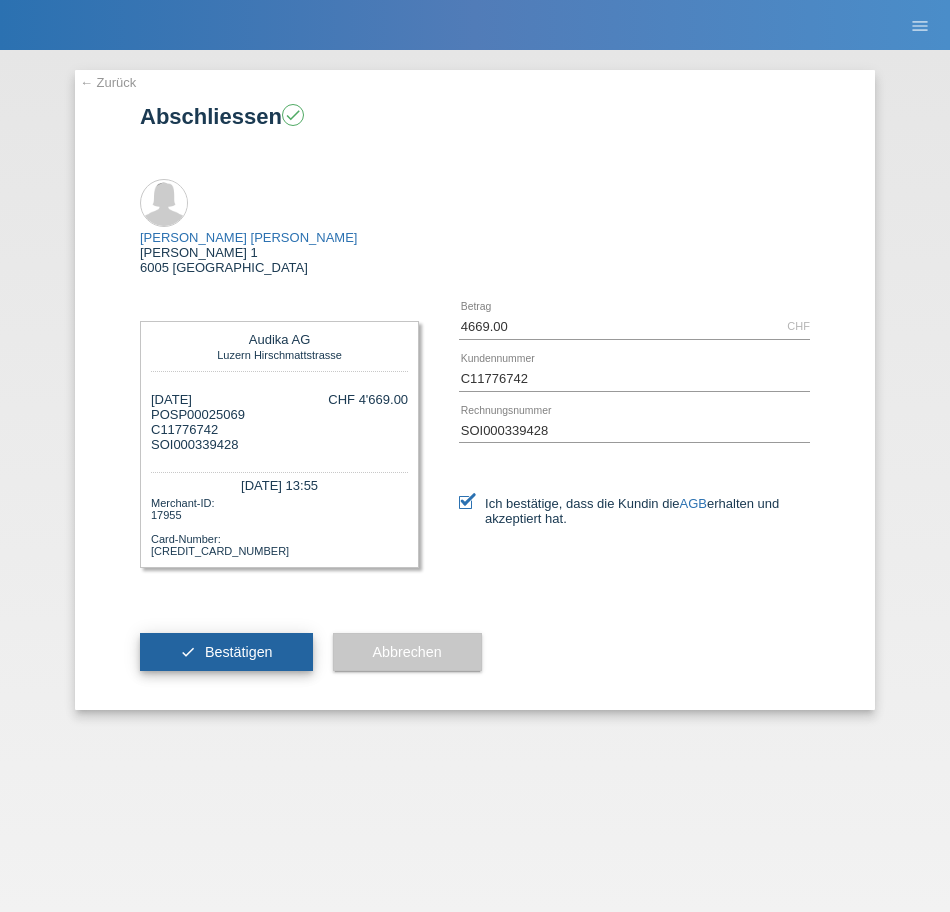 click on "Bestätigen" at bounding box center (239, 652) 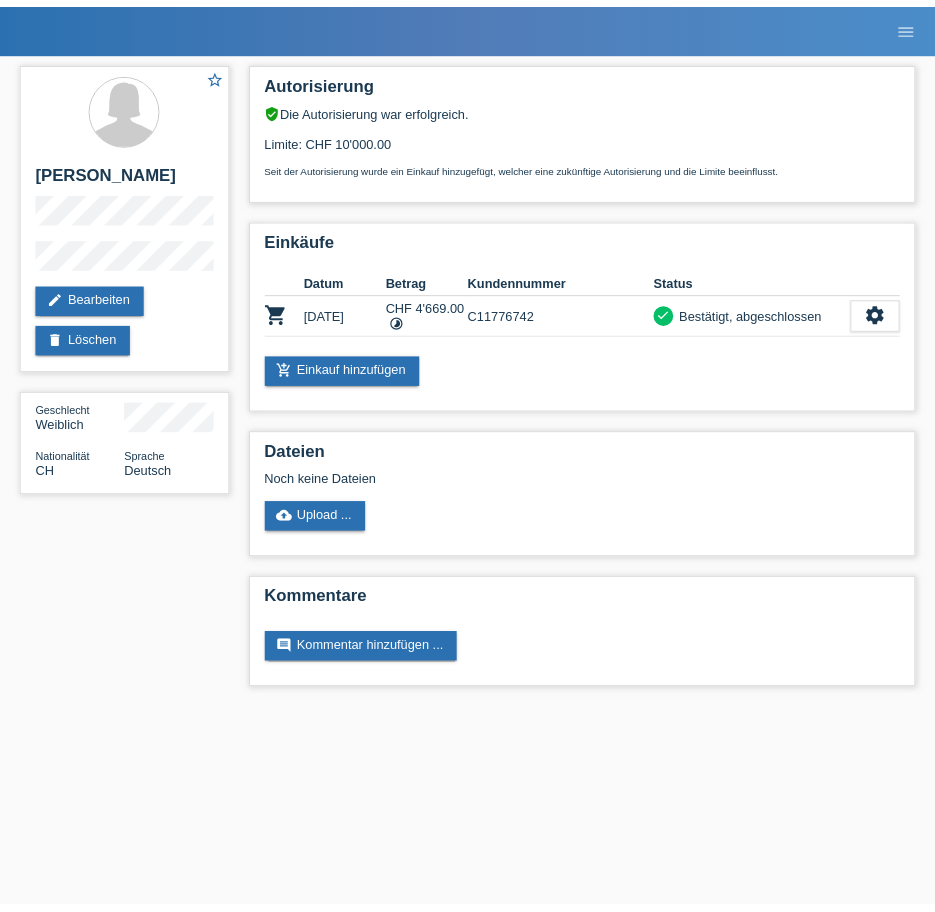 scroll, scrollTop: 0, scrollLeft: 0, axis: both 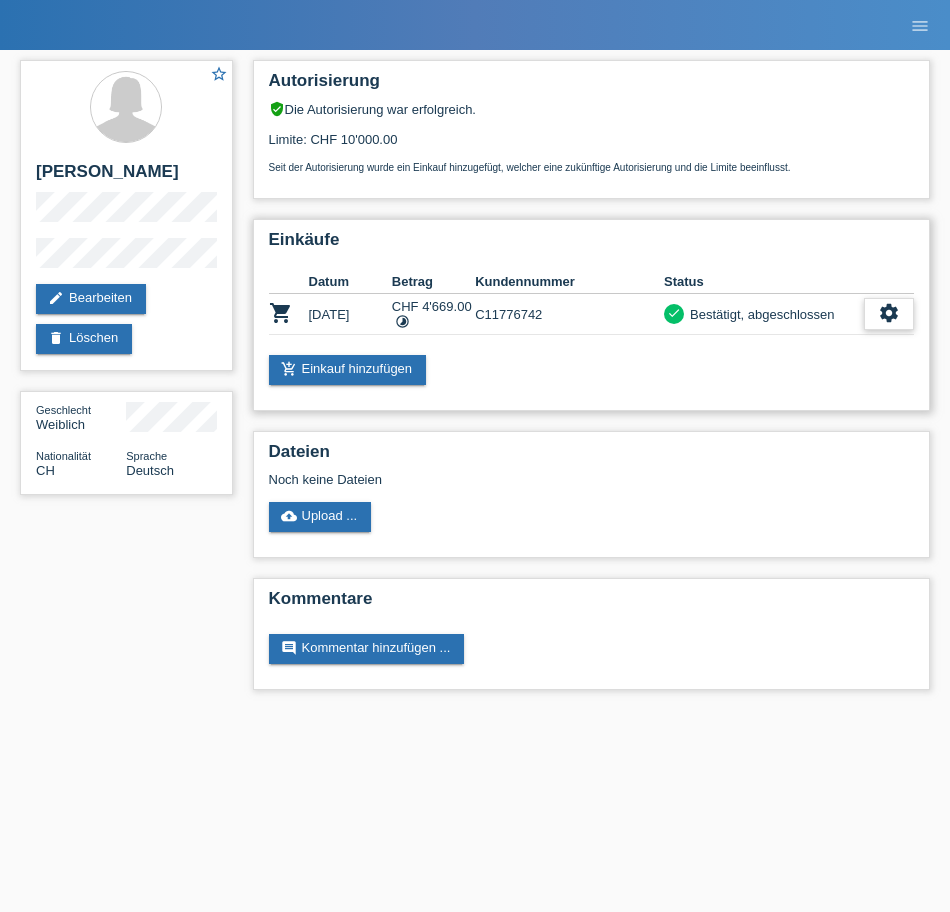 click on "settings" at bounding box center [889, 313] 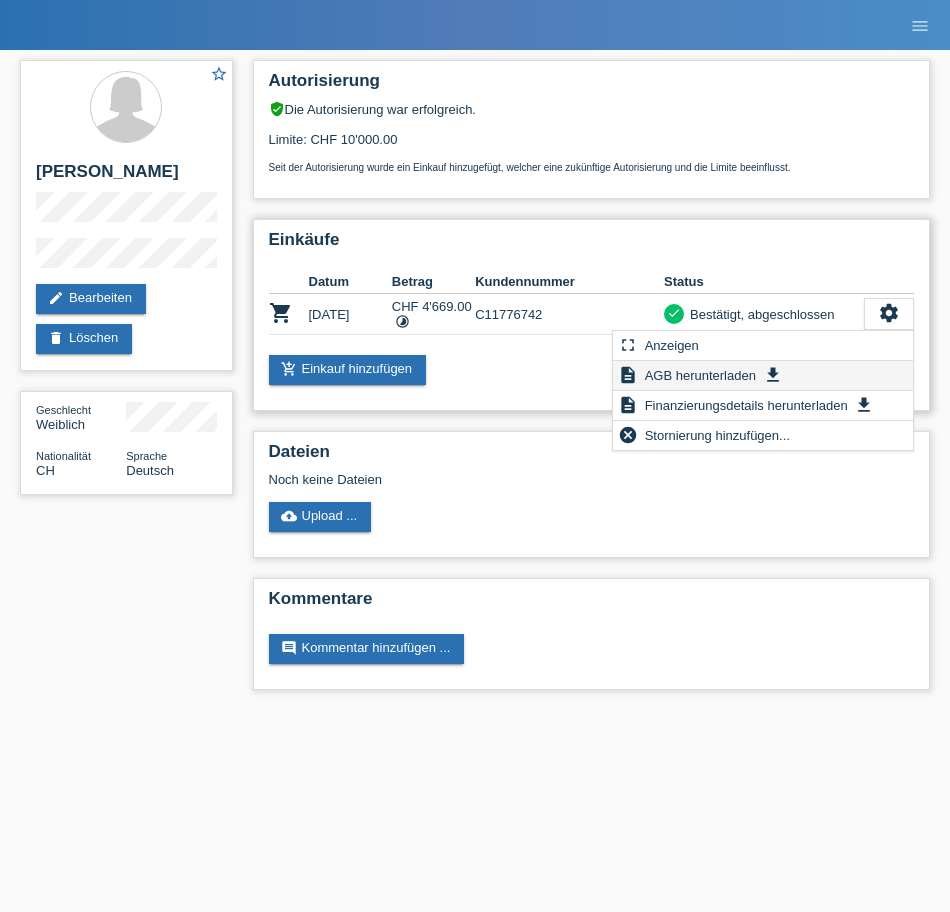 click on "AGB herunterladen" at bounding box center (700, 375) 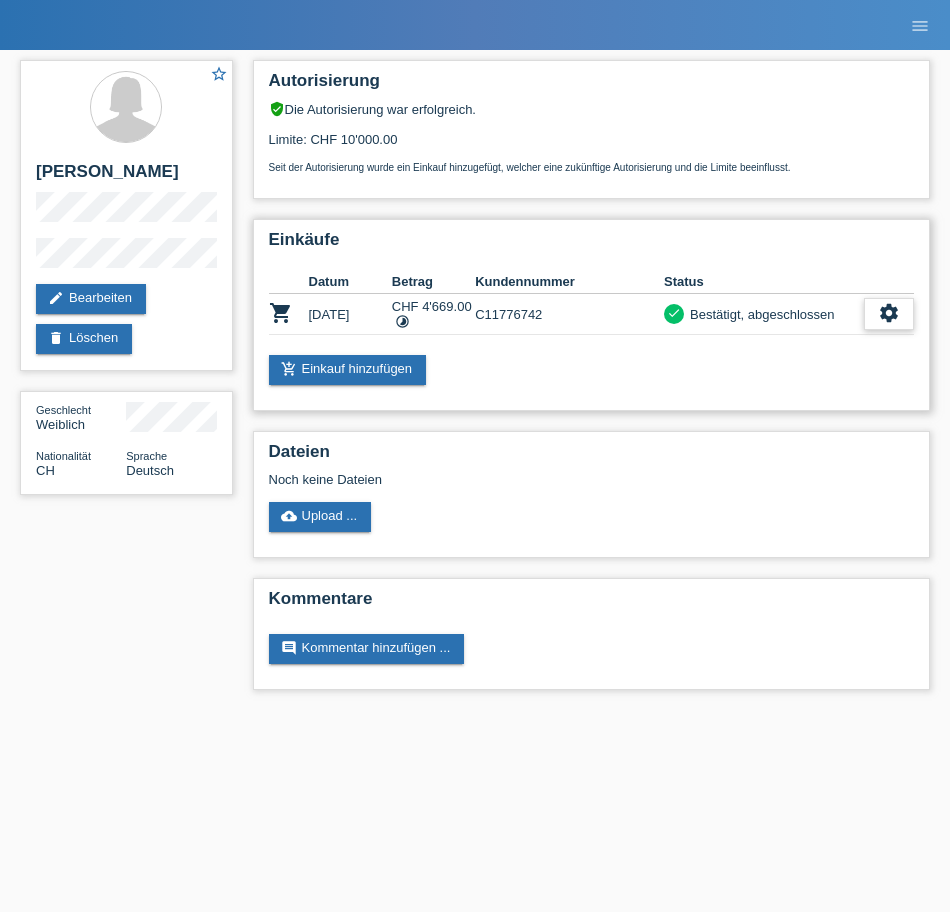 click on "settings" at bounding box center [889, 313] 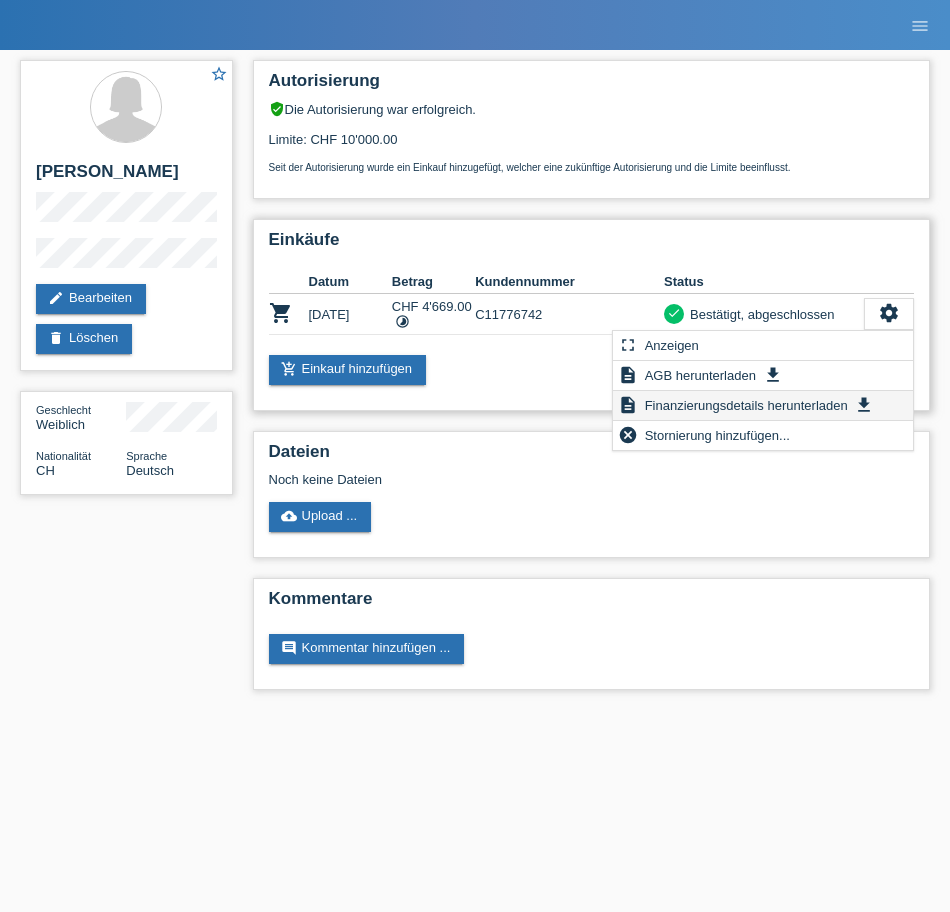 click on "Finanzierungsdetails herunterladen" at bounding box center (746, 405) 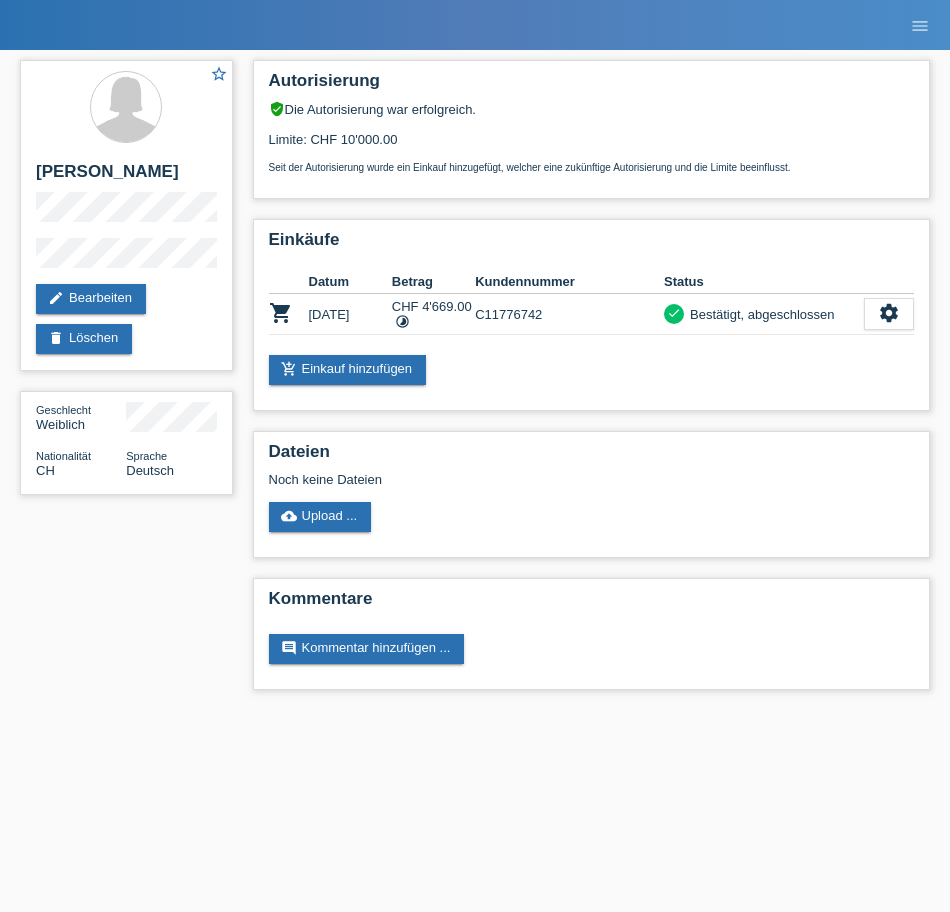 click on "Kund*innen
Einkäufe
E-Mail Support
[PERSON_NAME]
close
menu" at bounding box center [475, 355] 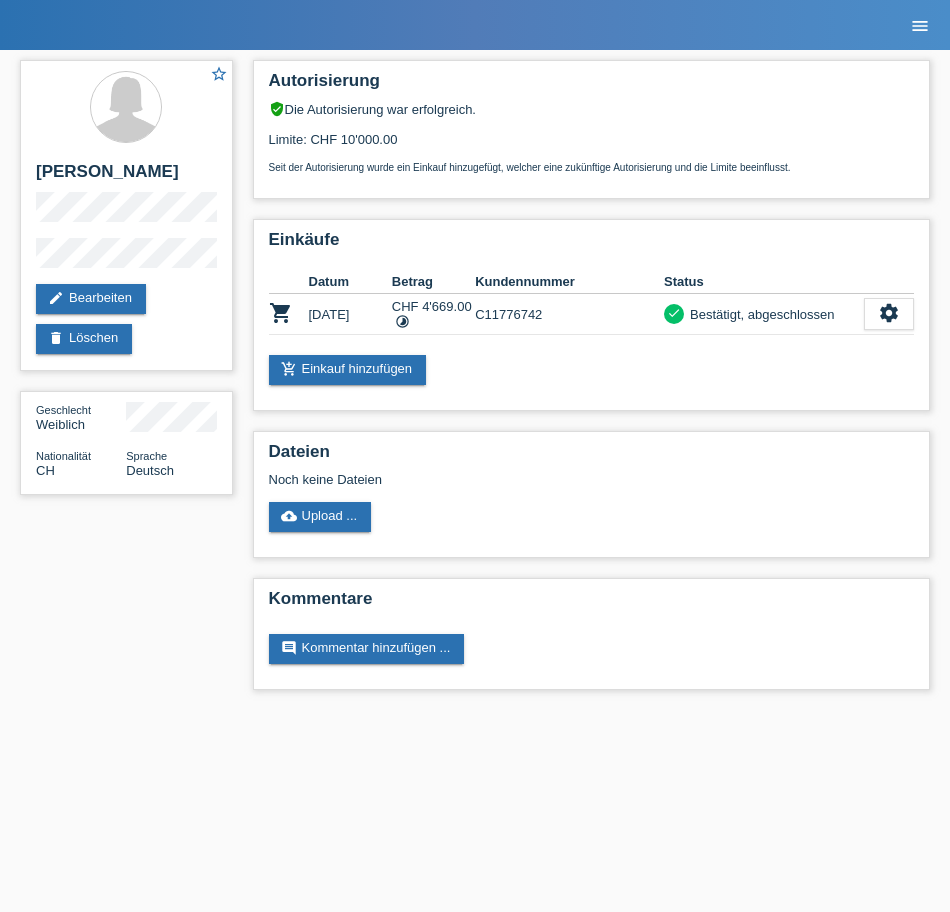 click on "menu" at bounding box center [920, 26] 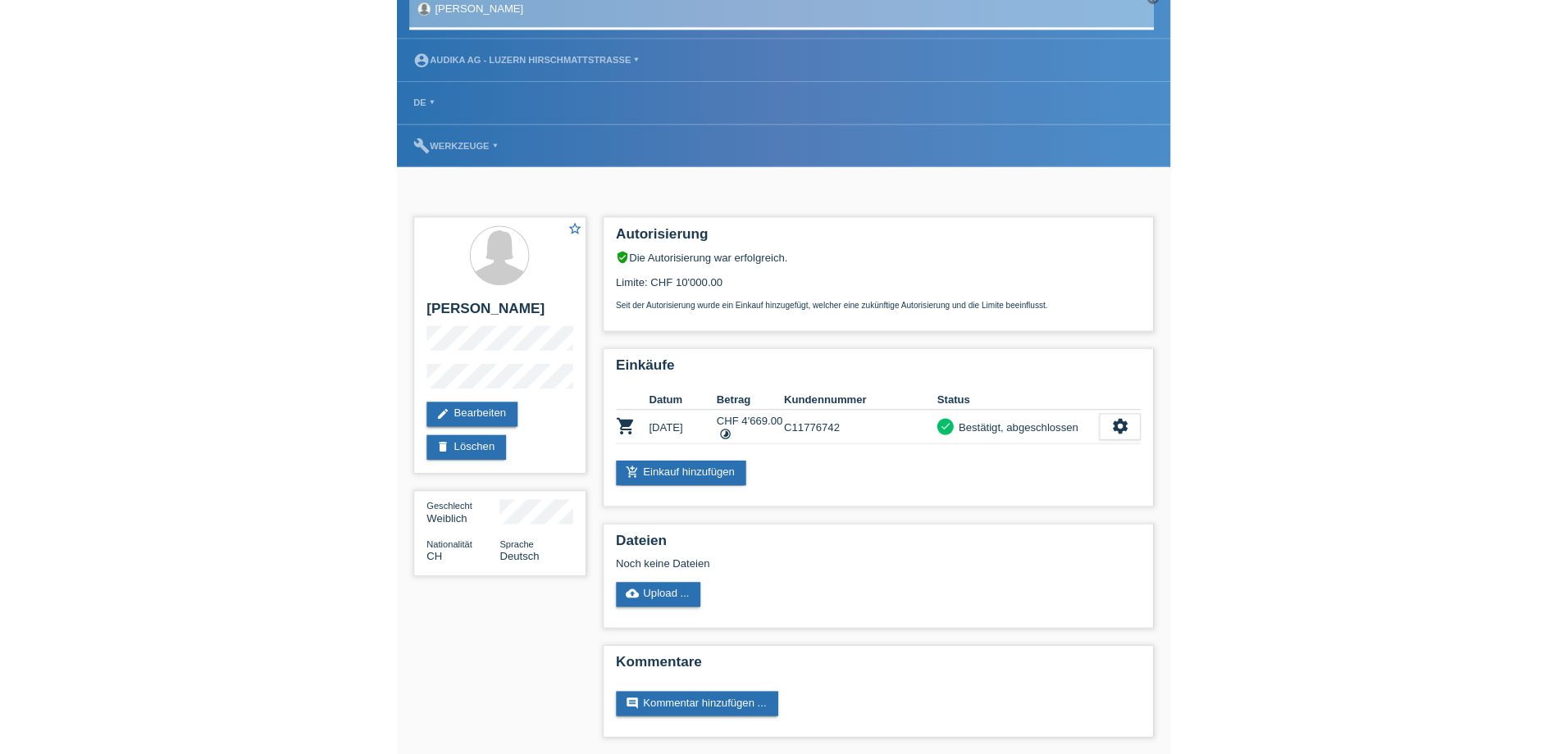 scroll, scrollTop: 0, scrollLeft: 0, axis: both 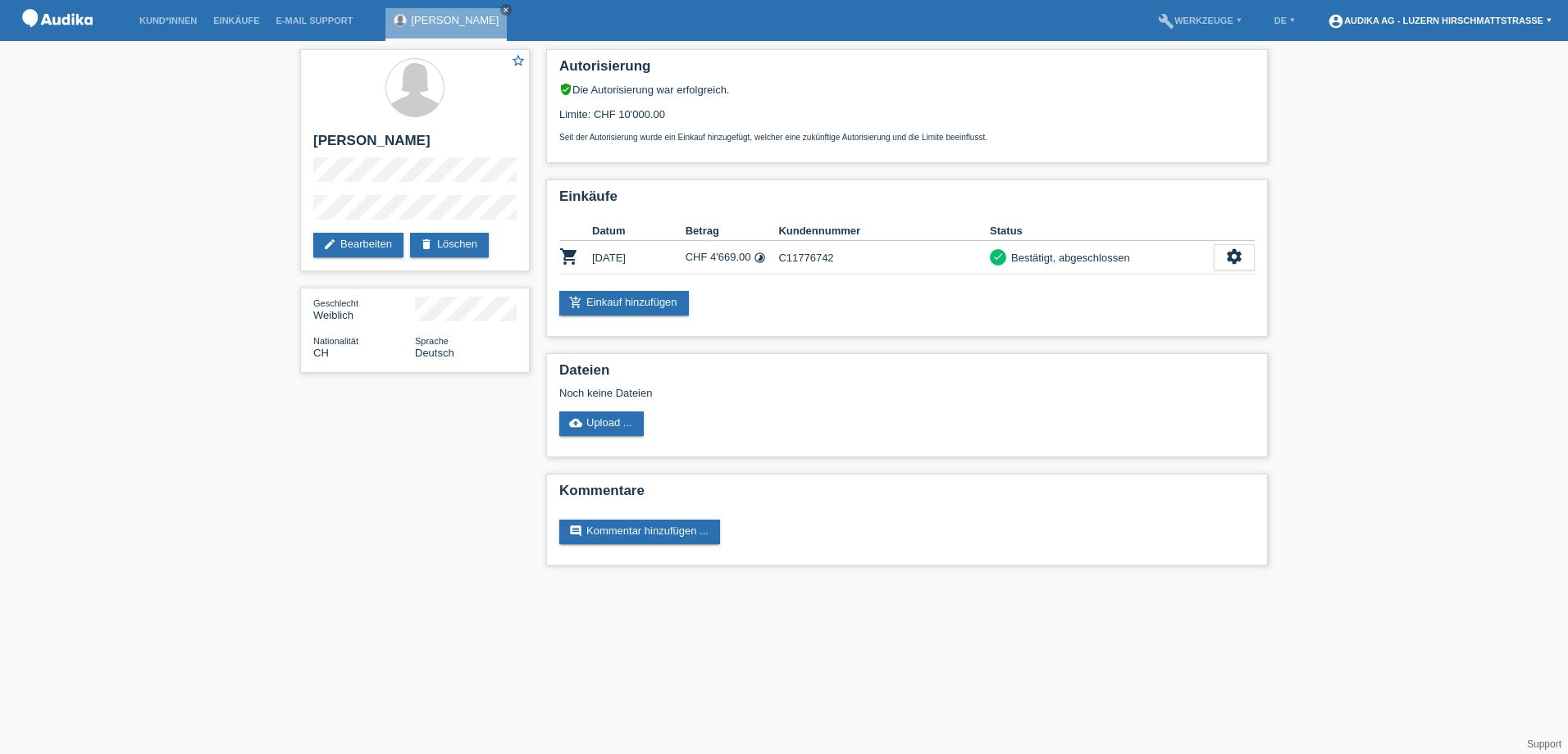 click on "account_circle" at bounding box center [1336, 21] 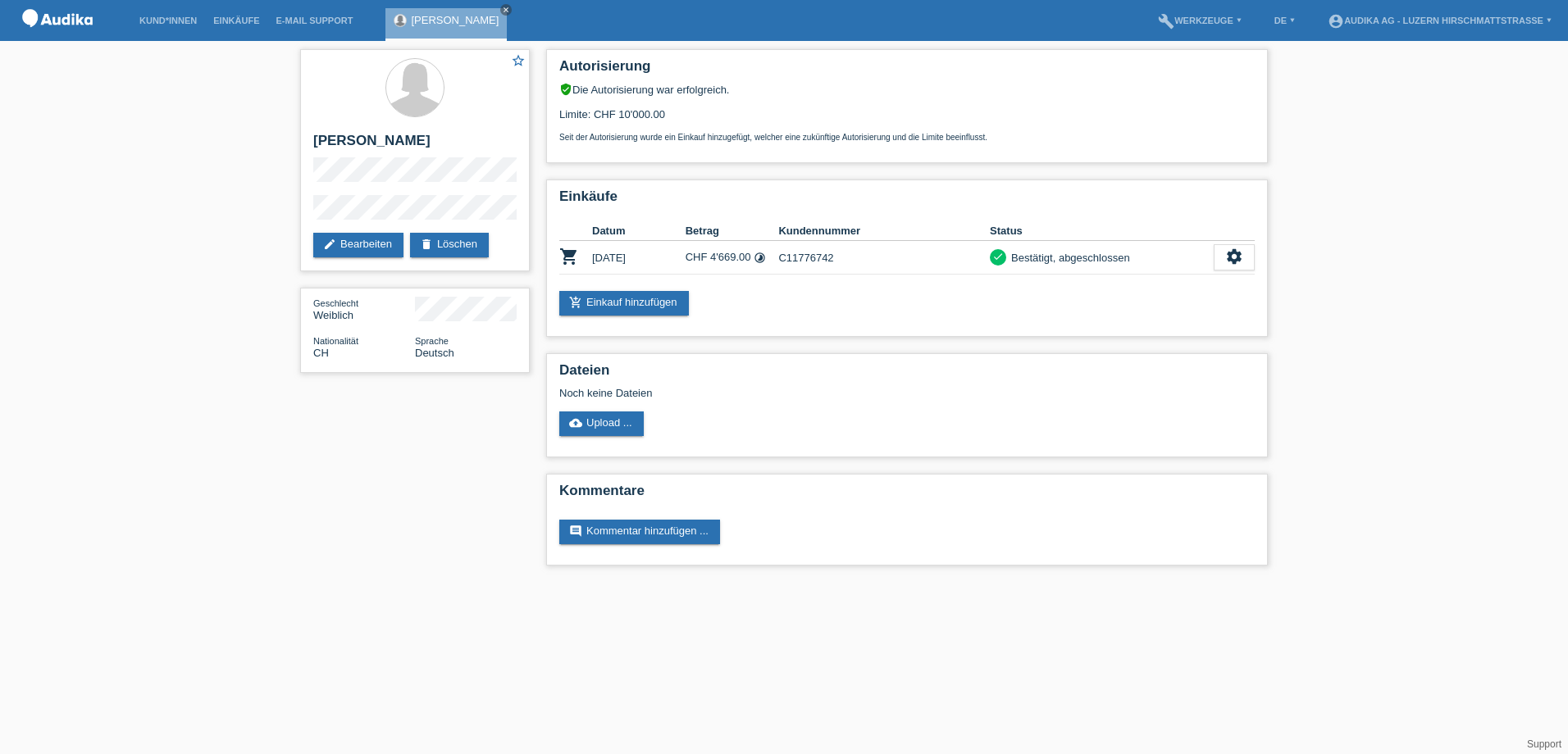 click on "star_border
[PERSON_NAME]
edit  Bearbeiten
delete  Löschen
Geschlecht
Weiblich
Nationalität
CH
Sprache
Deutsch
Autorisierung
verified_user  Die Autorisierung war erfolgreich." at bounding box center (784, 311) 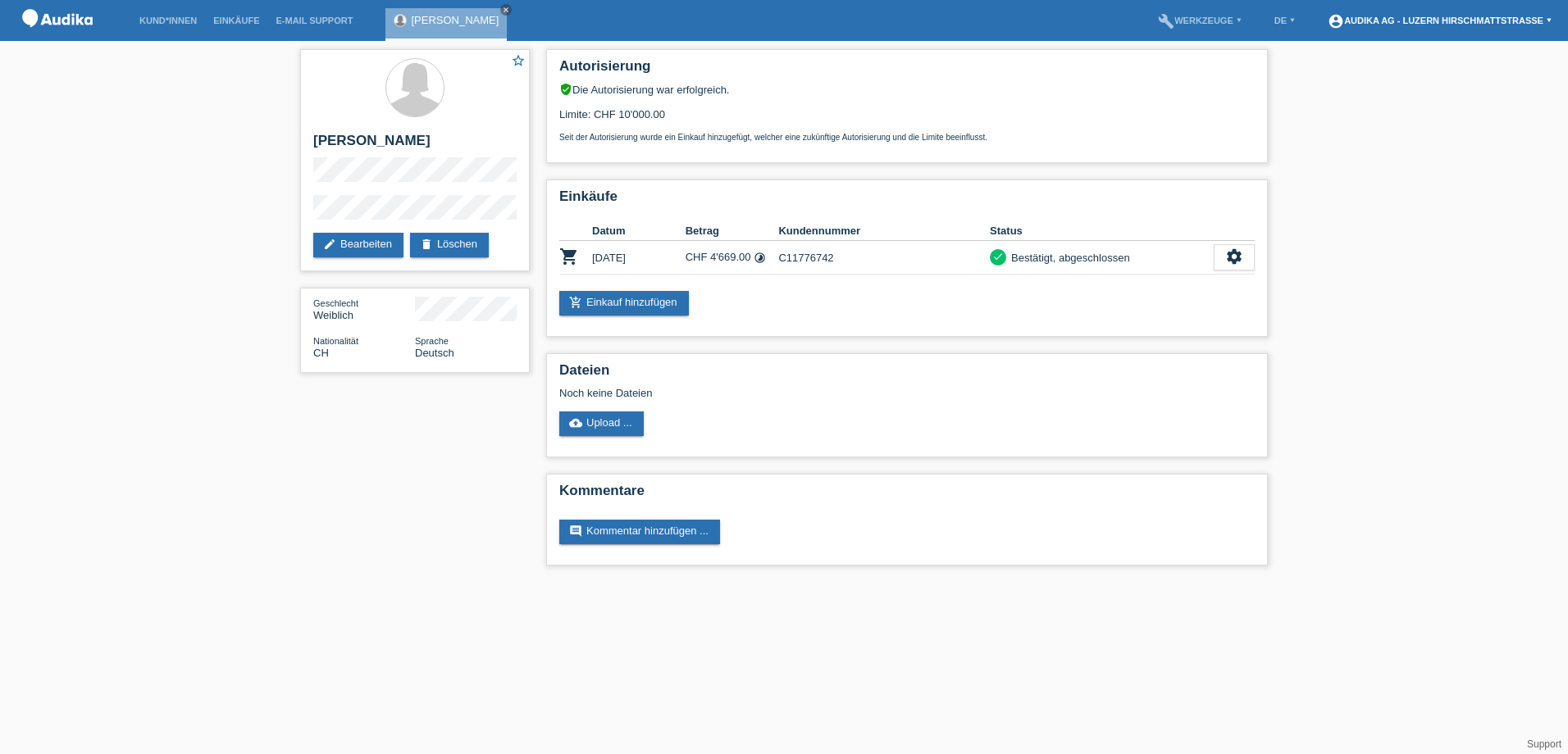 click on "account_circle  Audika AG - [GEOGRAPHIC_DATA] Hirschmattstrasse ▾" at bounding box center [1439, 20] 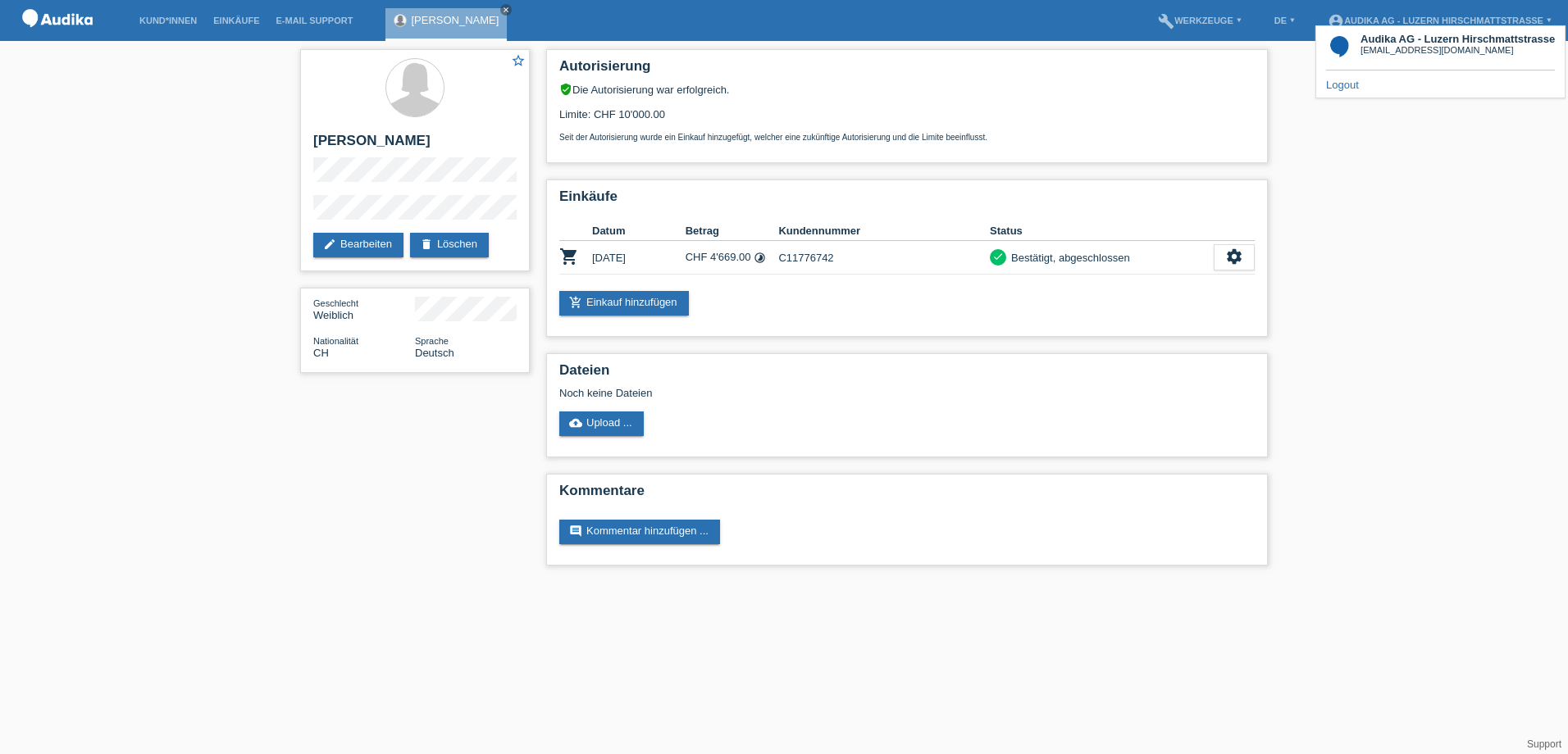 click on "Logout" at bounding box center (1342, 84) 